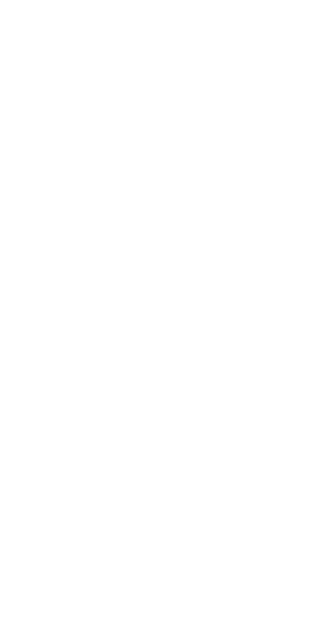 scroll, scrollTop: 0, scrollLeft: 0, axis: both 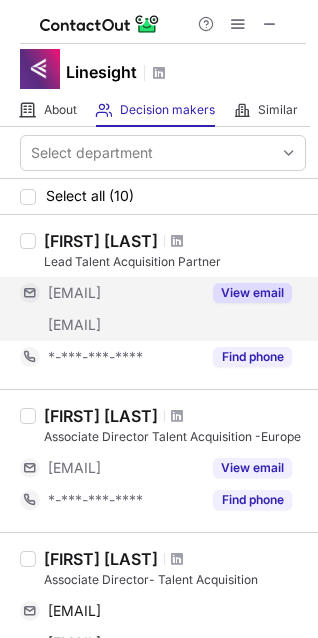 click on "View email" at bounding box center (252, 293) 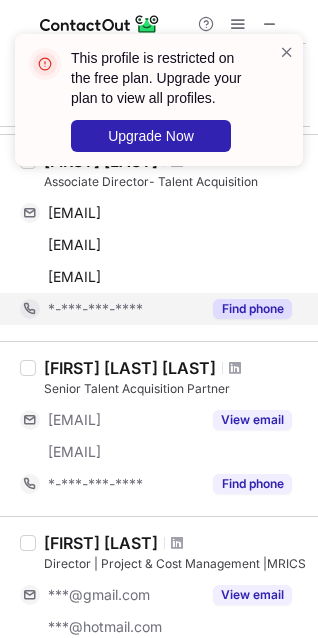 scroll, scrollTop: 403, scrollLeft: 0, axis: vertical 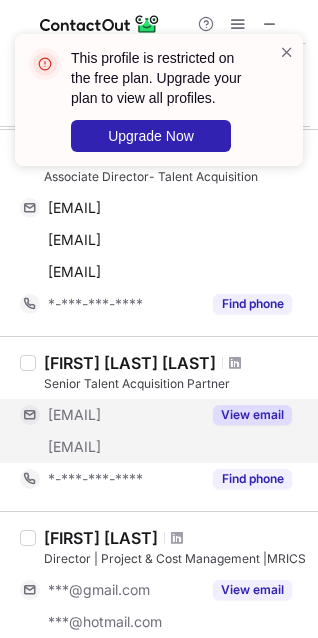 click on "View email" at bounding box center [252, 415] 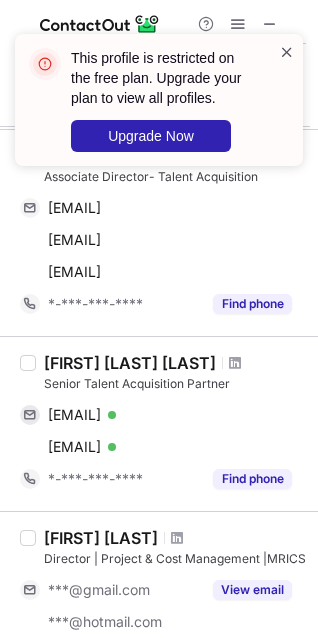click at bounding box center [287, 52] 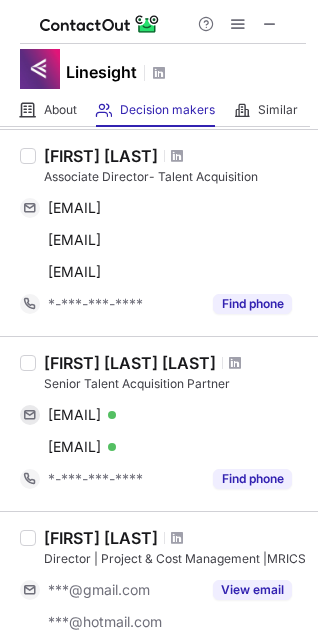 click at bounding box center (270, 24) 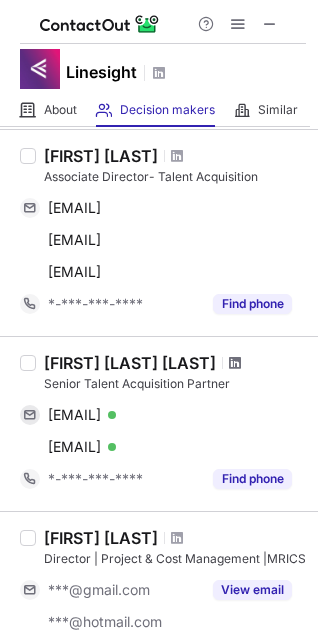 click at bounding box center (235, 363) 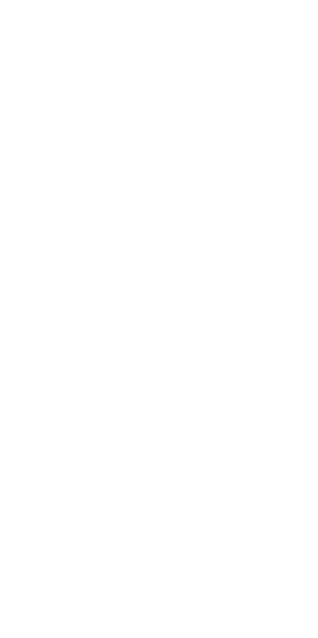 scroll, scrollTop: 0, scrollLeft: 0, axis: both 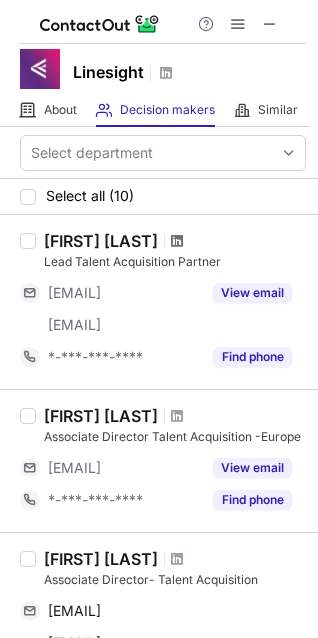 click at bounding box center (177, 241) 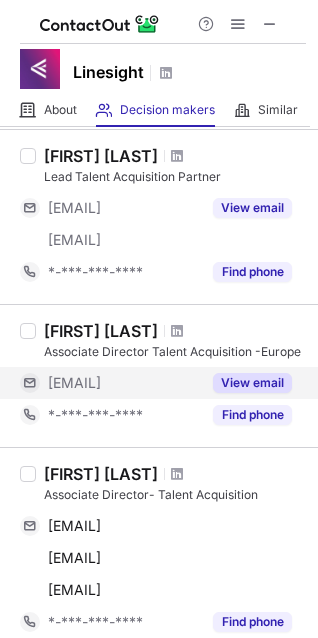 scroll, scrollTop: 21, scrollLeft: 0, axis: vertical 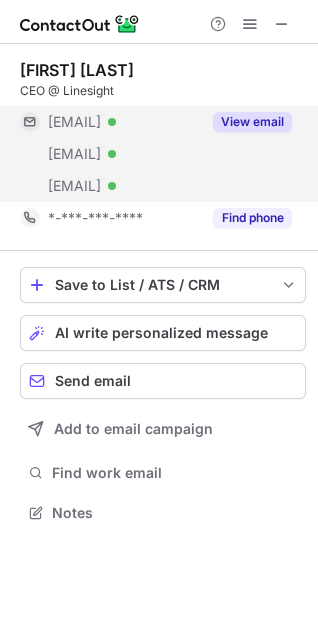click on "View email" at bounding box center (252, 122) 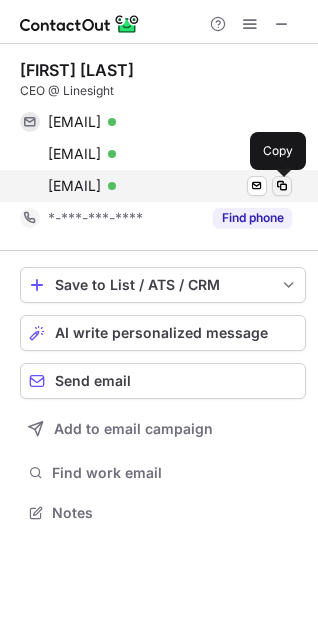 click at bounding box center (282, 186) 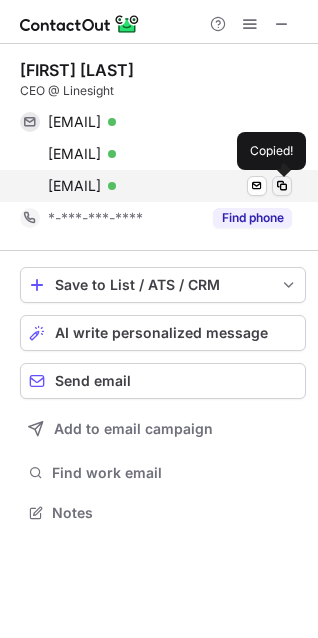 type 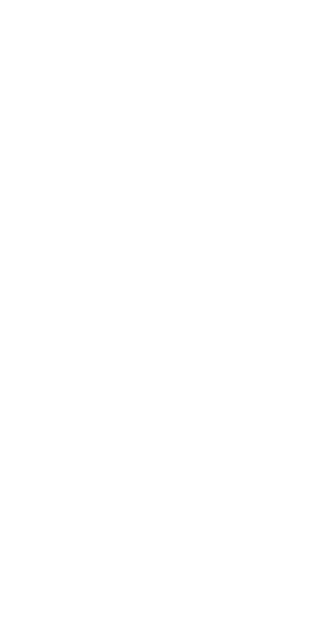 scroll, scrollTop: 0, scrollLeft: 0, axis: both 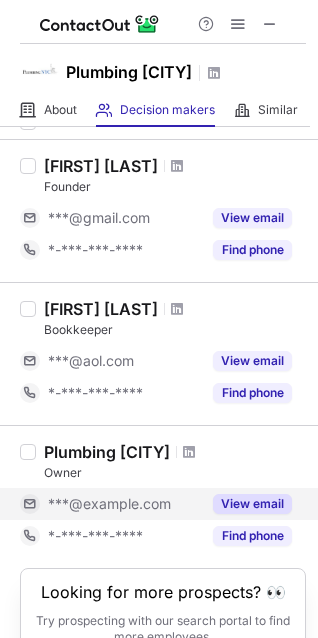 click on "View email" at bounding box center (252, 504) 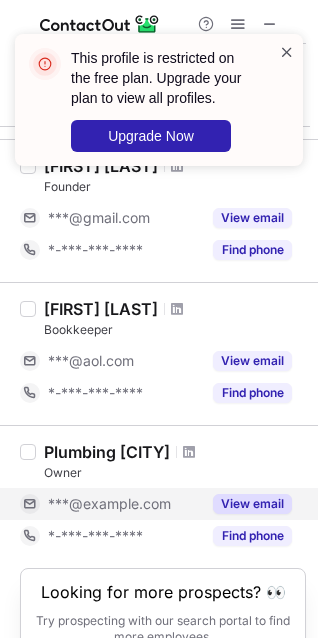 click at bounding box center [287, 52] 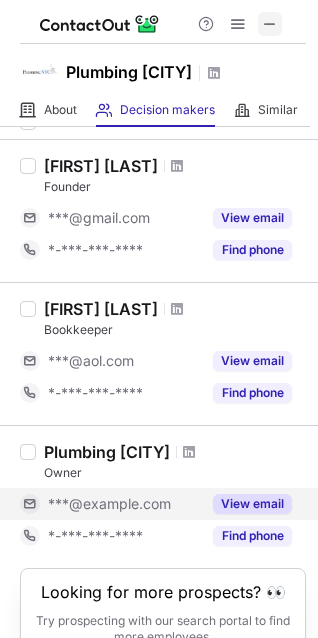 click at bounding box center (270, 24) 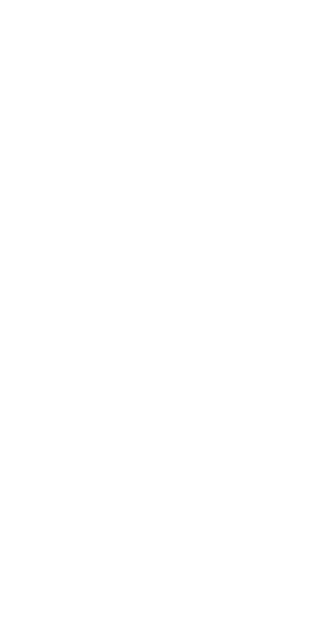 scroll, scrollTop: 0, scrollLeft: 0, axis: both 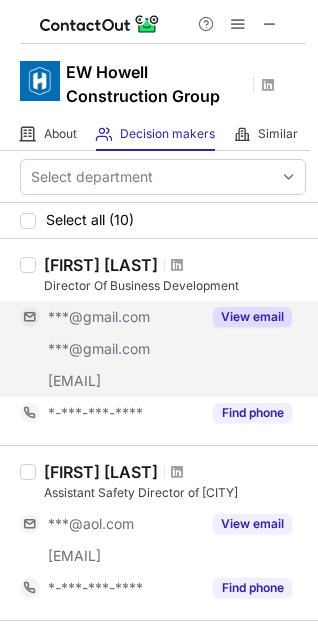 click on "View email" at bounding box center [252, 317] 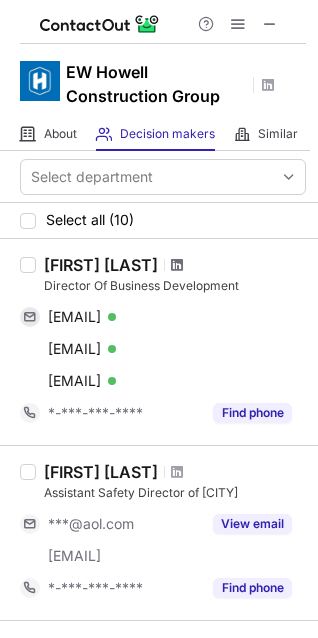 click at bounding box center (177, 265) 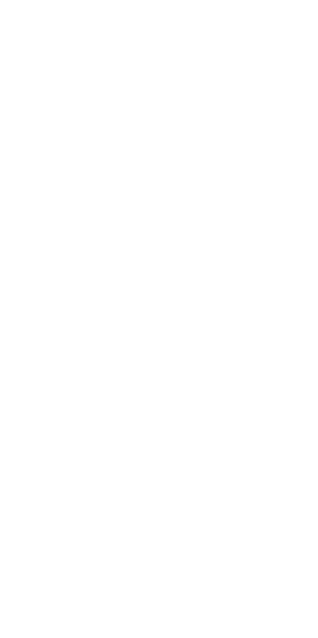 scroll, scrollTop: 0, scrollLeft: 0, axis: both 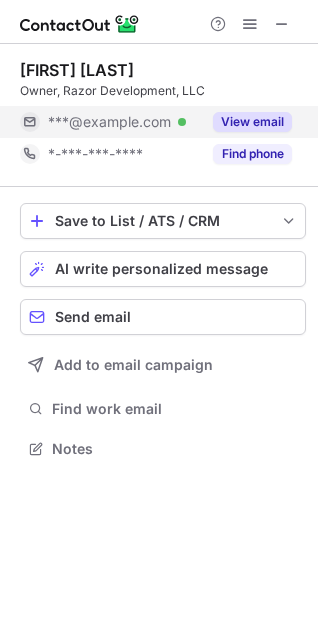 click on "View email" at bounding box center [252, 122] 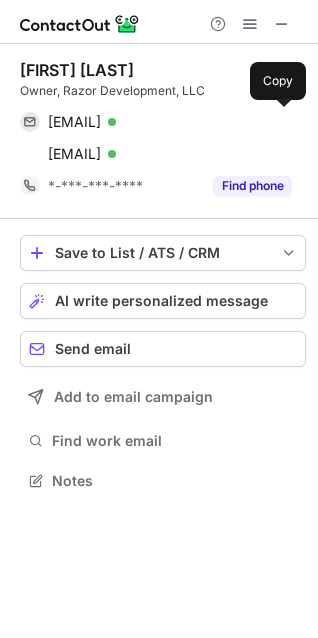 scroll, scrollTop: 10, scrollLeft: 9, axis: both 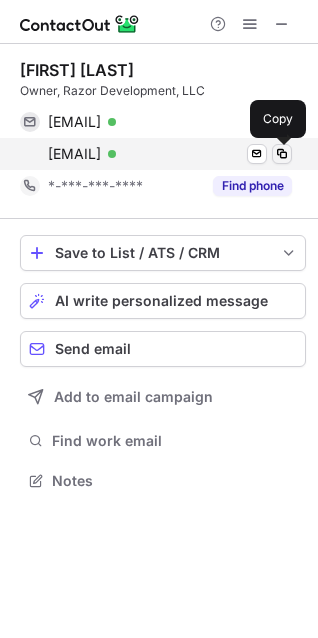 click at bounding box center [282, 154] 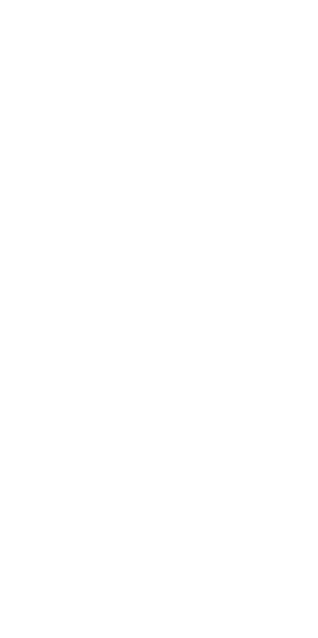 scroll, scrollTop: 0, scrollLeft: 0, axis: both 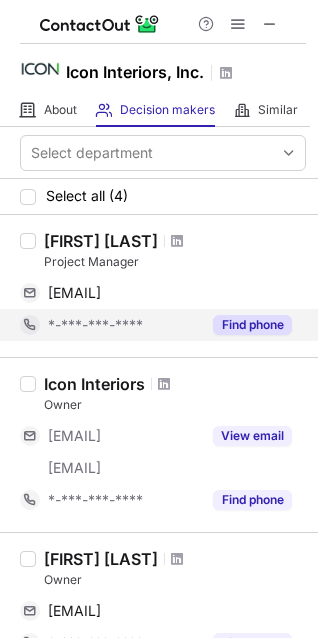 click on "Find phone" at bounding box center (252, 325) 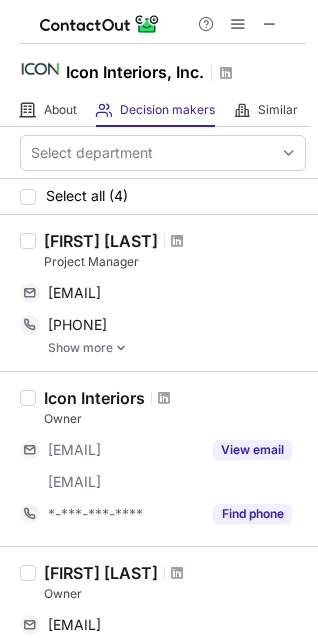 scroll, scrollTop: 88, scrollLeft: 0, axis: vertical 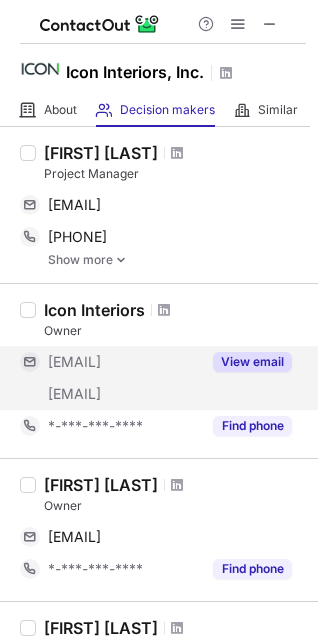 click on "View email" at bounding box center (252, 362) 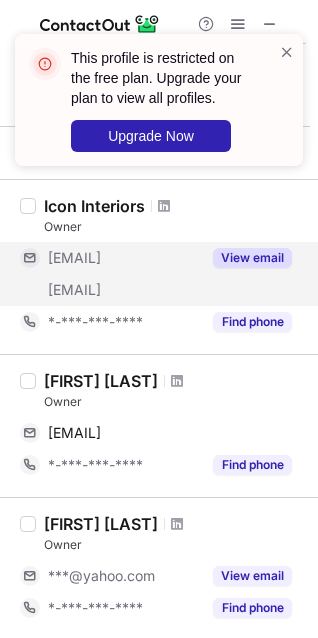 scroll, scrollTop: 195, scrollLeft: 0, axis: vertical 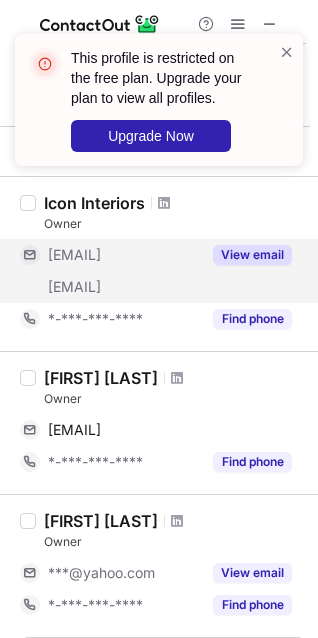 click on "This profile is restricted on the free plan. Upgrade your plan to view all profiles. Upgrade Now" at bounding box center (151, 100) 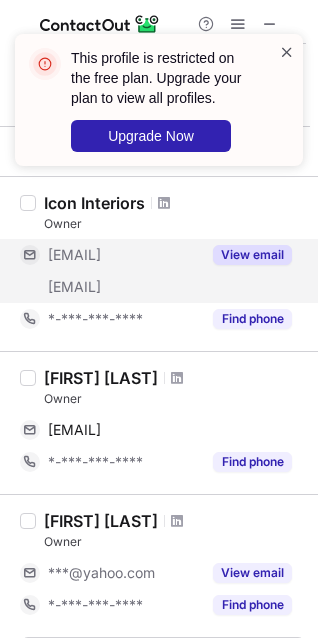 click at bounding box center (287, 52) 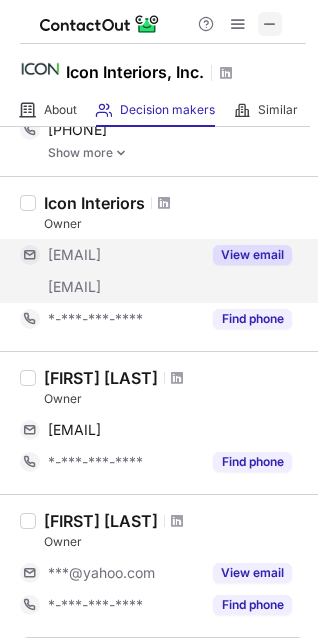 click at bounding box center [270, 24] 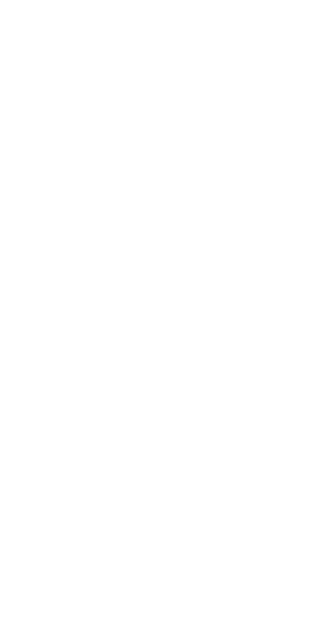 scroll, scrollTop: 0, scrollLeft: 0, axis: both 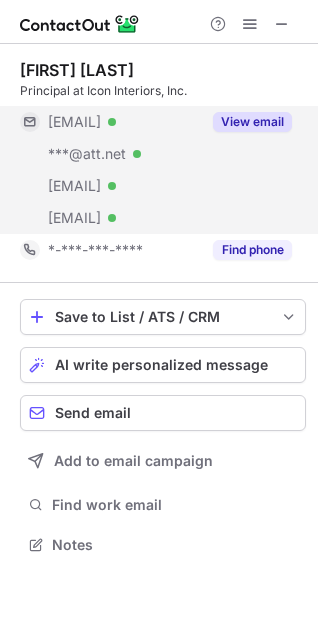 click on "View email" at bounding box center [252, 122] 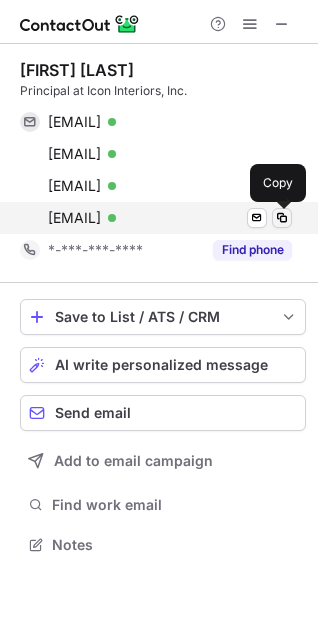click at bounding box center (282, 218) 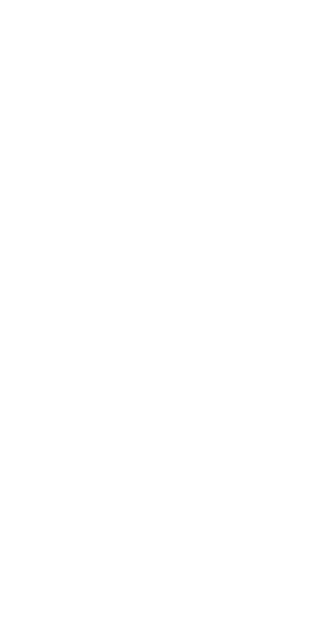 scroll, scrollTop: 0, scrollLeft: 0, axis: both 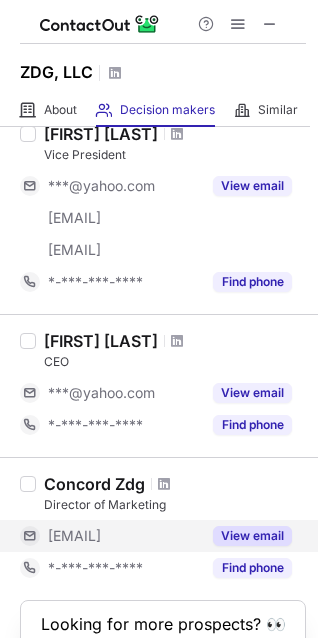 click on "View email" at bounding box center (252, 536) 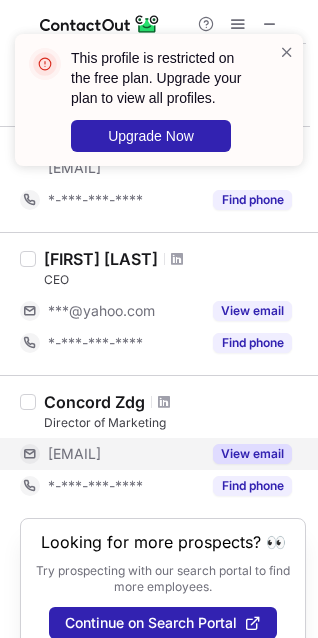 scroll, scrollTop: 239, scrollLeft: 0, axis: vertical 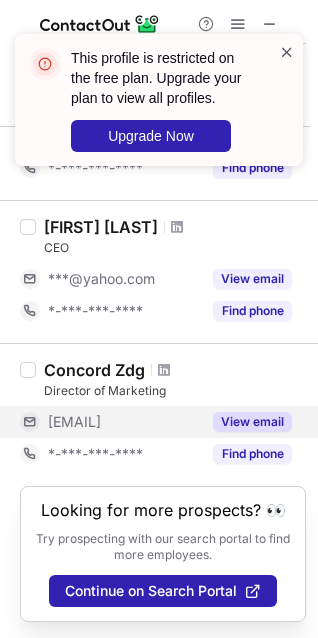 click at bounding box center (287, 52) 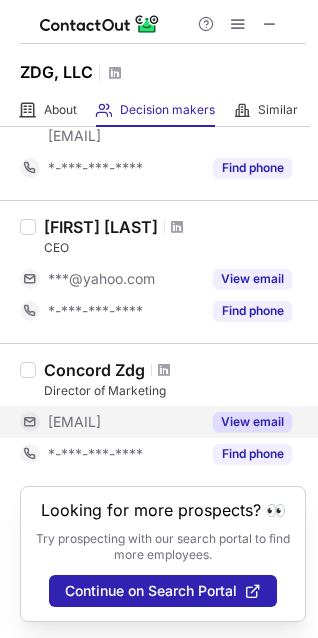 click at bounding box center [270, 24] 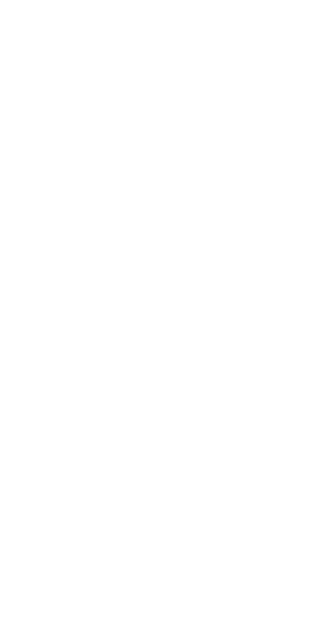 scroll, scrollTop: 0, scrollLeft: 0, axis: both 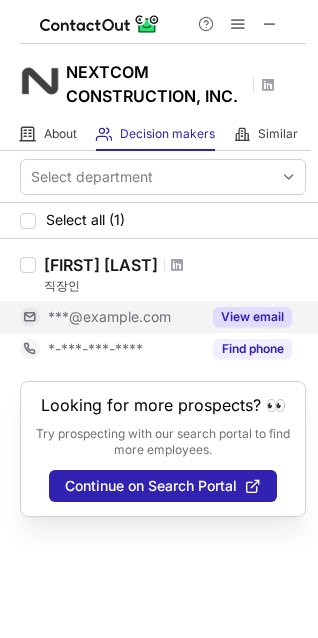 click on "View email" at bounding box center [252, 317] 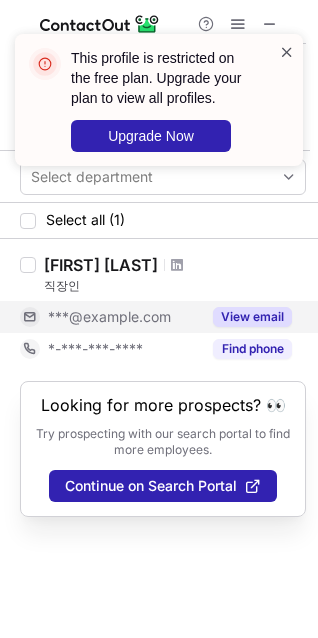 click at bounding box center (287, 52) 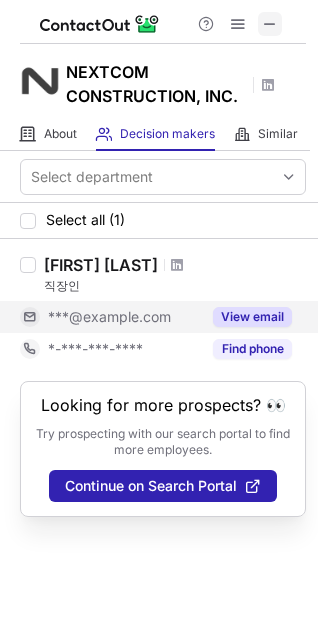 click at bounding box center (270, 24) 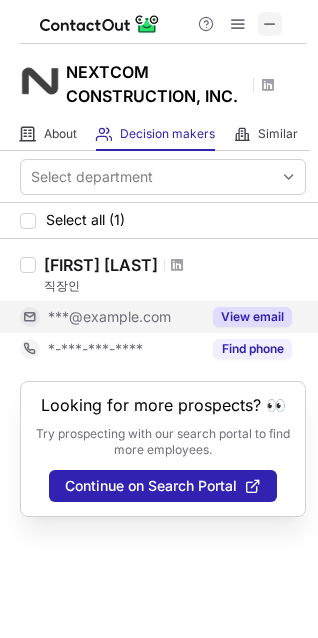 click at bounding box center [270, 24] 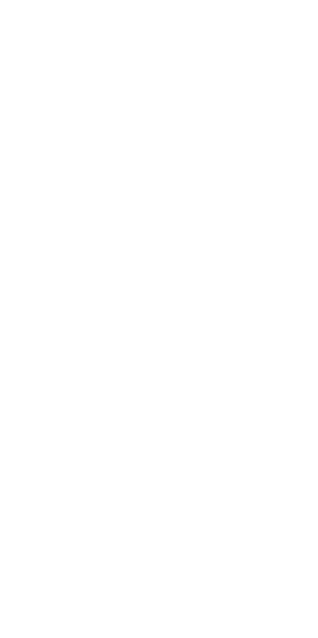 scroll, scrollTop: 0, scrollLeft: 0, axis: both 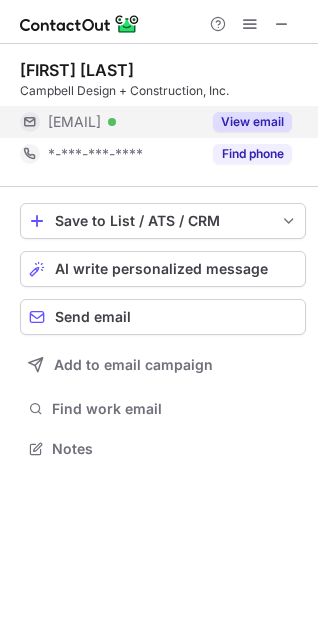 click on "View email" at bounding box center [252, 122] 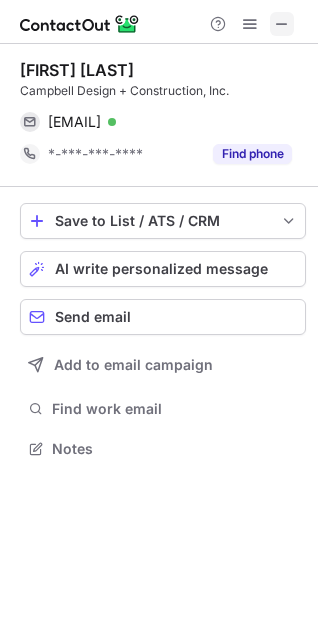 click at bounding box center (282, 24) 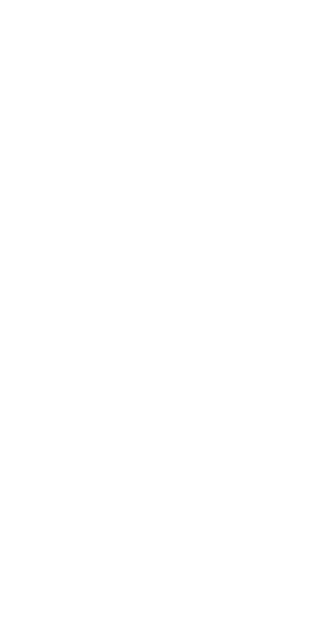 scroll, scrollTop: 0, scrollLeft: 0, axis: both 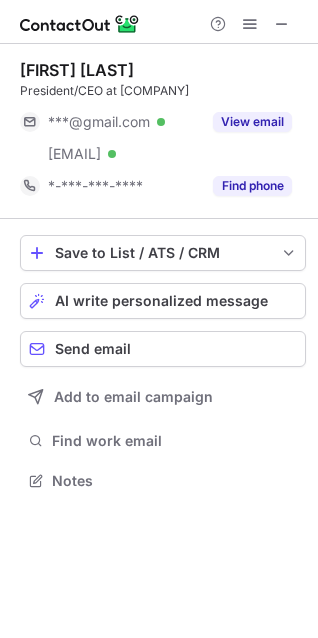 click on "View email" at bounding box center [246, 122] 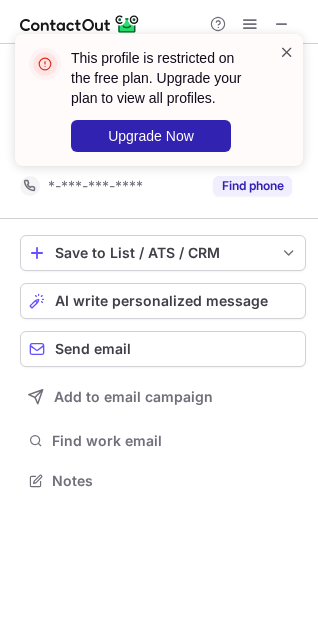 click at bounding box center (287, 52) 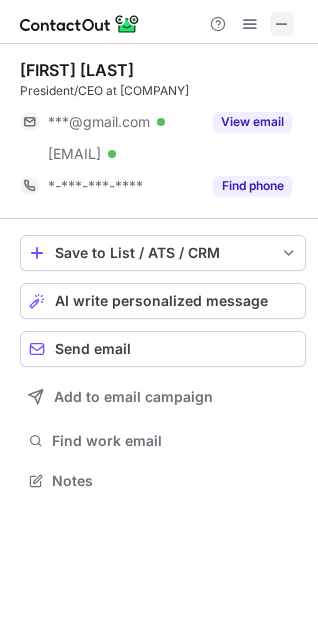 click at bounding box center (282, 24) 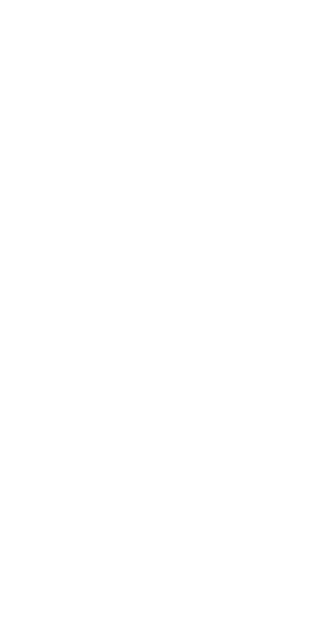 scroll, scrollTop: 0, scrollLeft: 0, axis: both 